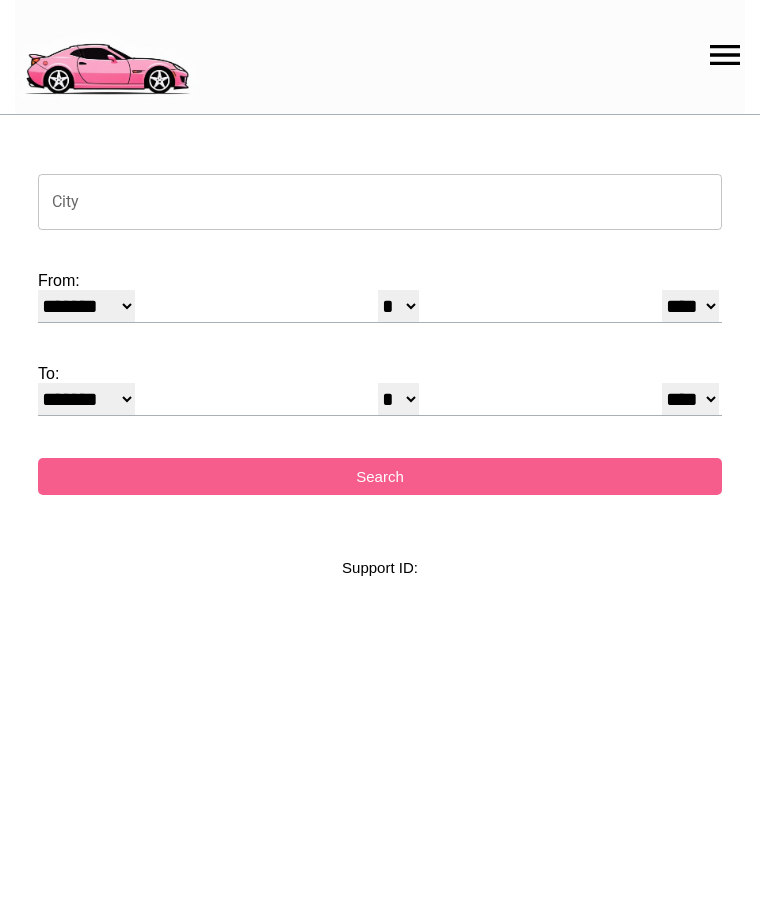 select on "*" 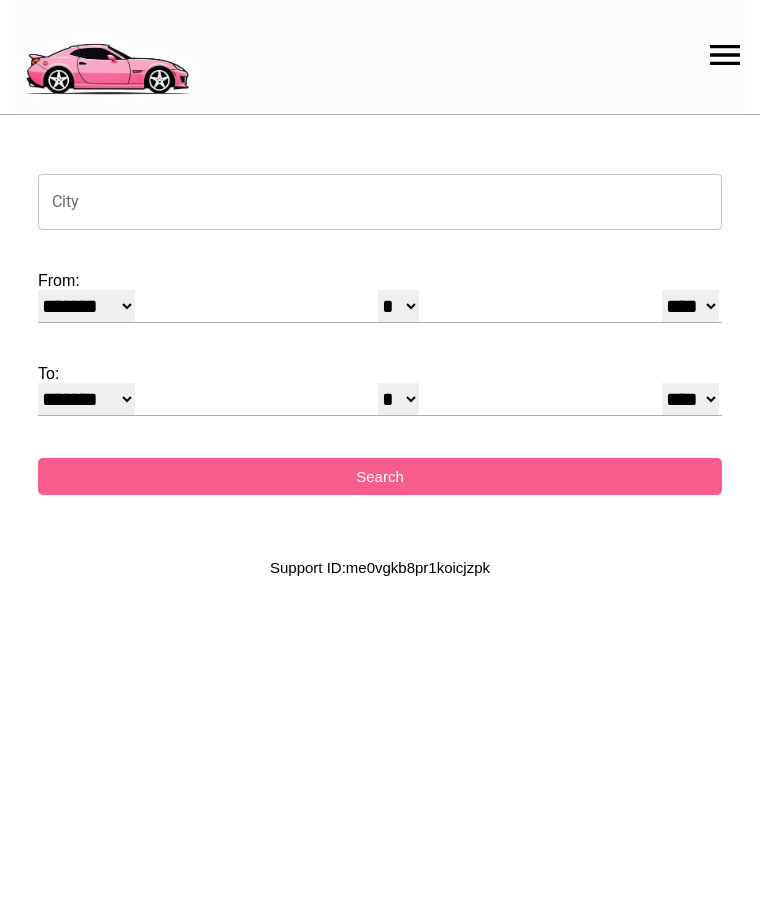 scroll, scrollTop: 0, scrollLeft: 0, axis: both 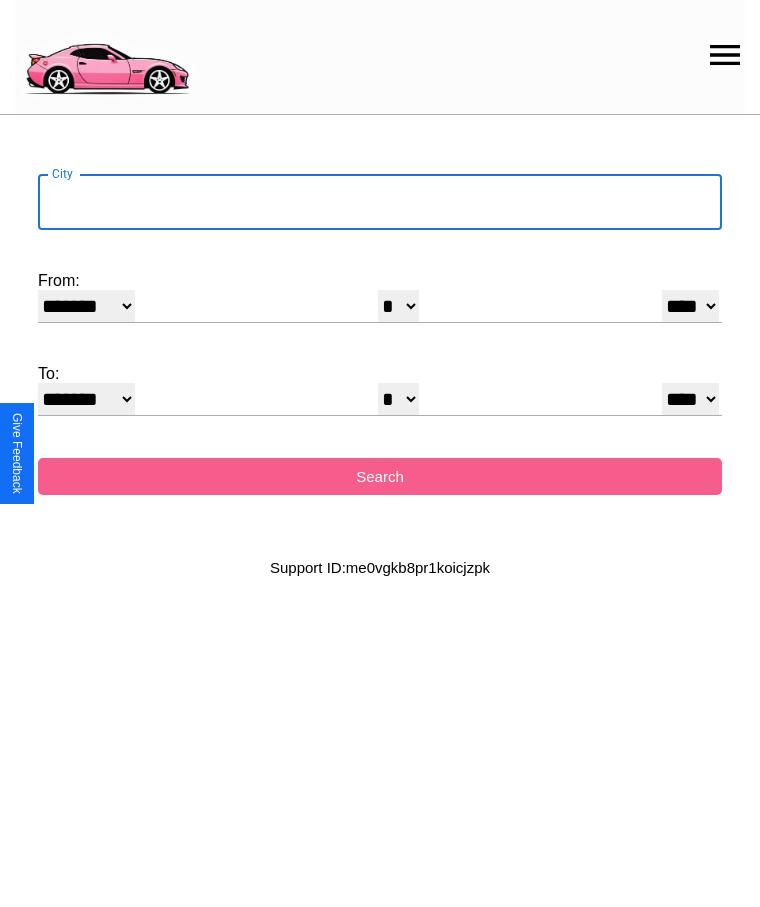 click on "City" at bounding box center [380, 202] 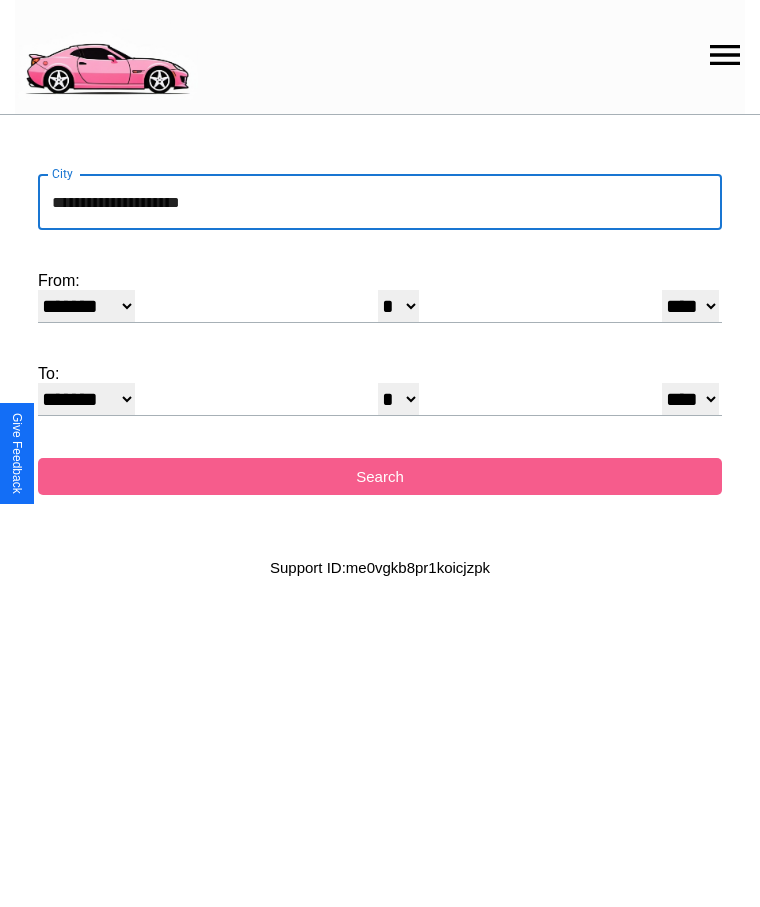 type on "**********" 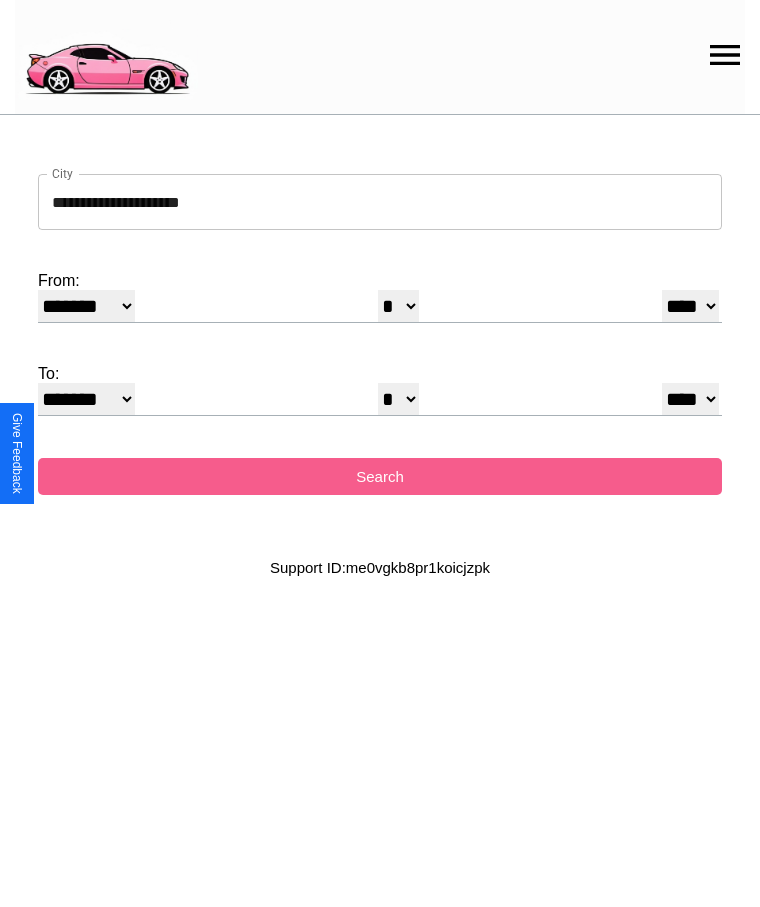 click on "******* ******** ***** ***** *** **** **** ****** ********* ******* ******** ********" at bounding box center [86, 306] 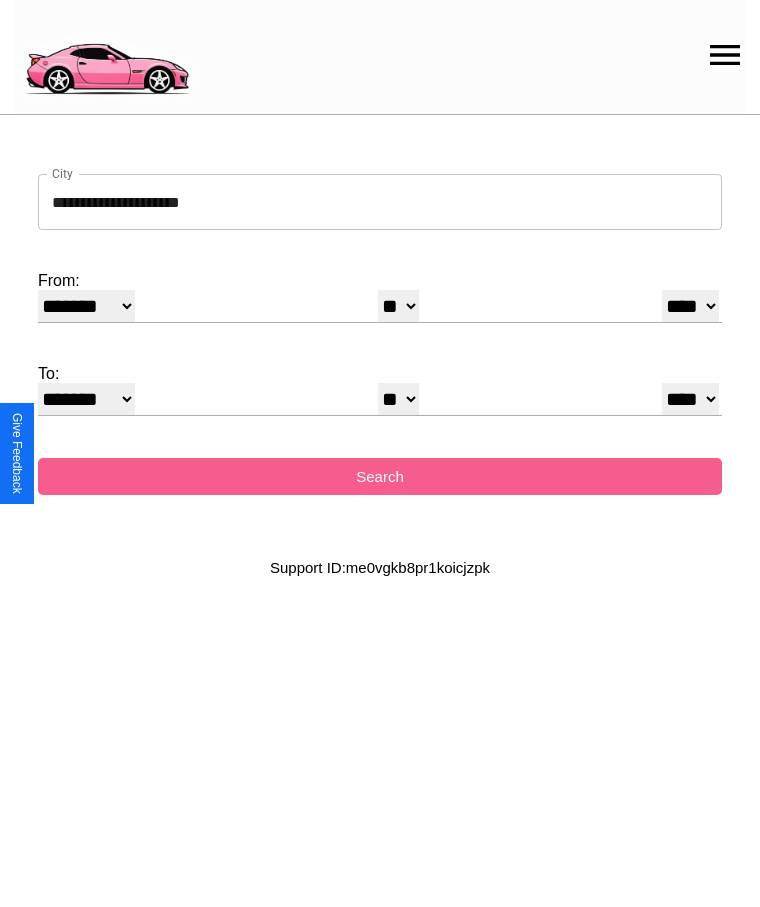 click on "* * * * * * * * * ** ** ** ** ** ** ** ** ** ** ** ** ** ** ** ** ** ** ** ** ** **" at bounding box center (398, 399) 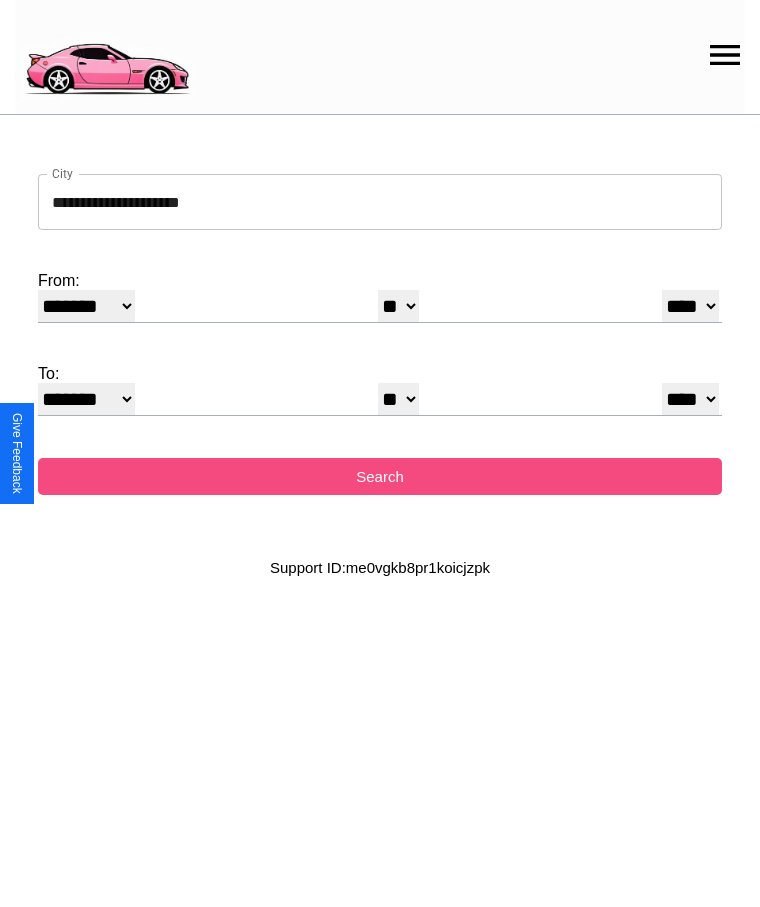 click on "Search" at bounding box center [380, 476] 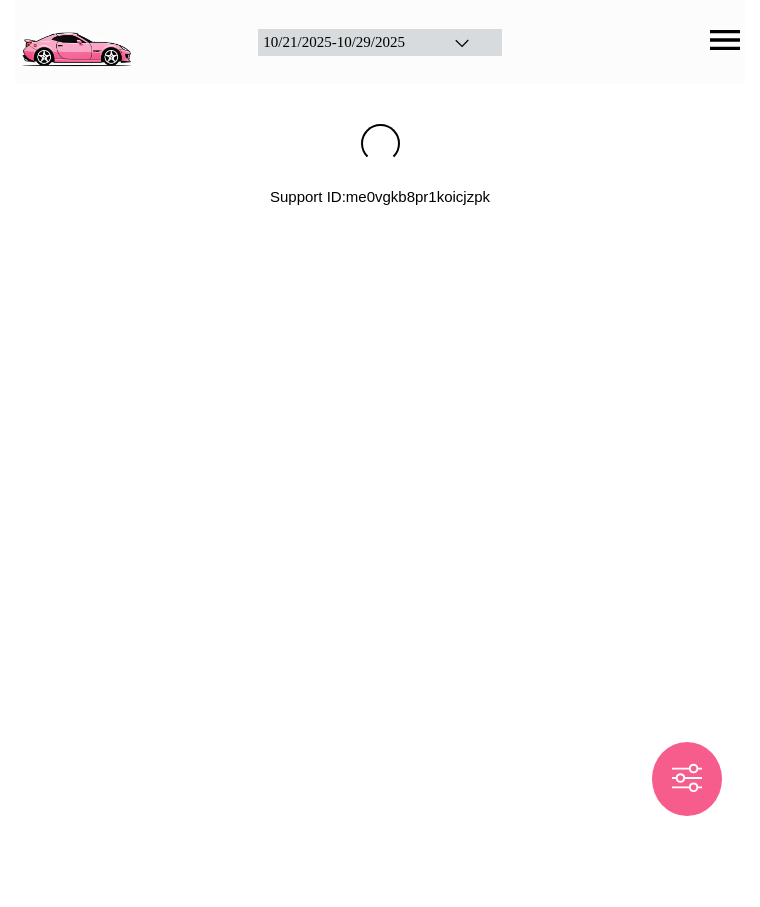 scroll, scrollTop: 0, scrollLeft: 0, axis: both 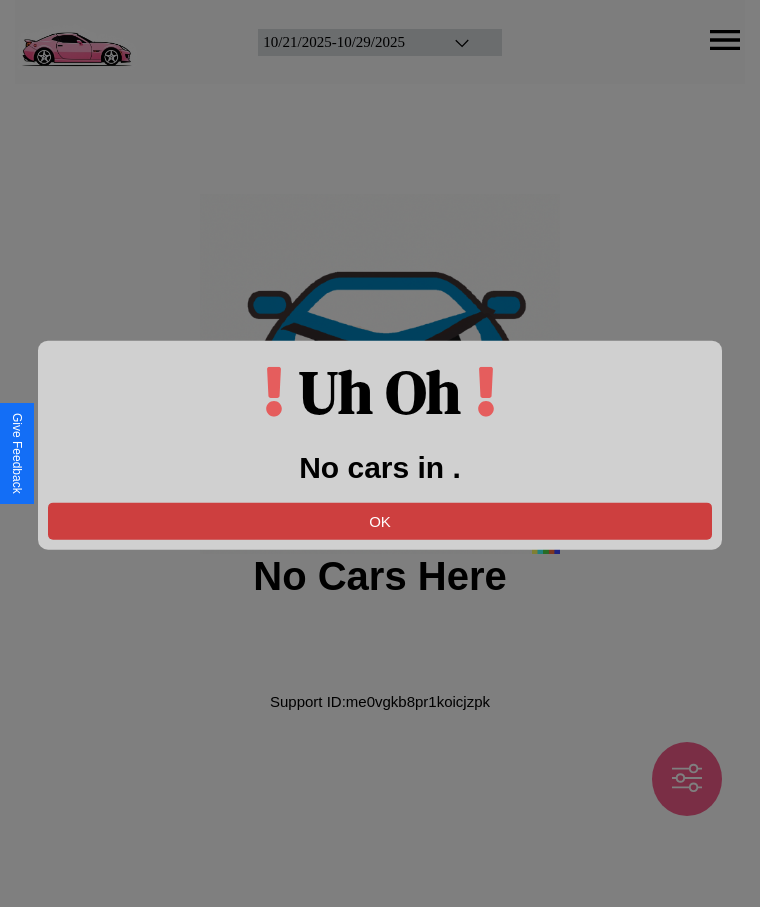click on "OK" at bounding box center [380, 520] 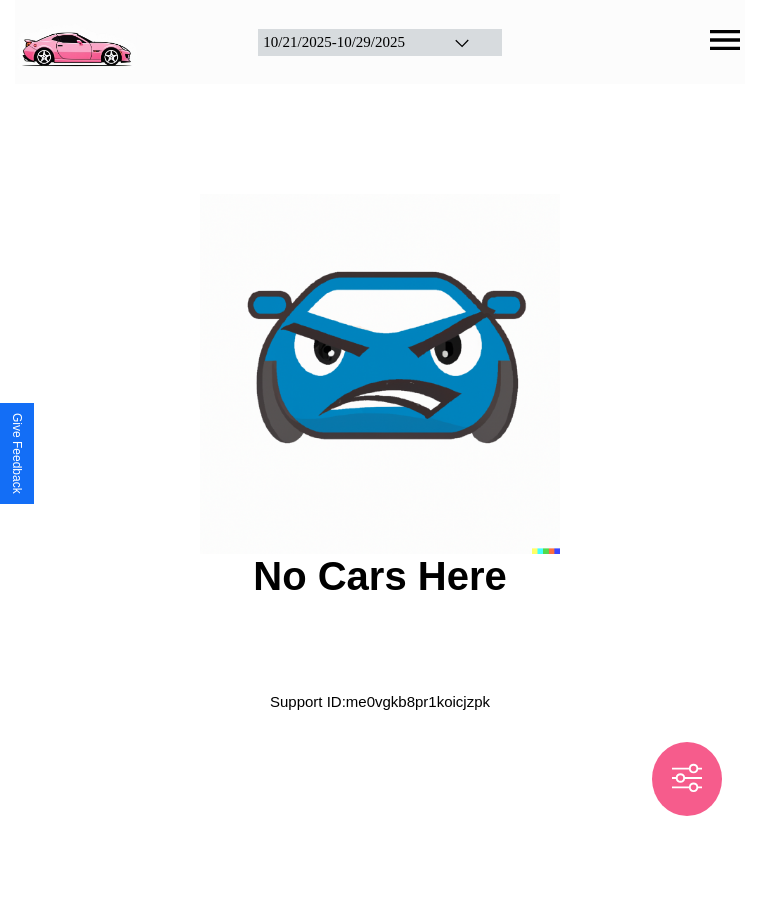 click at bounding box center (76, 40) 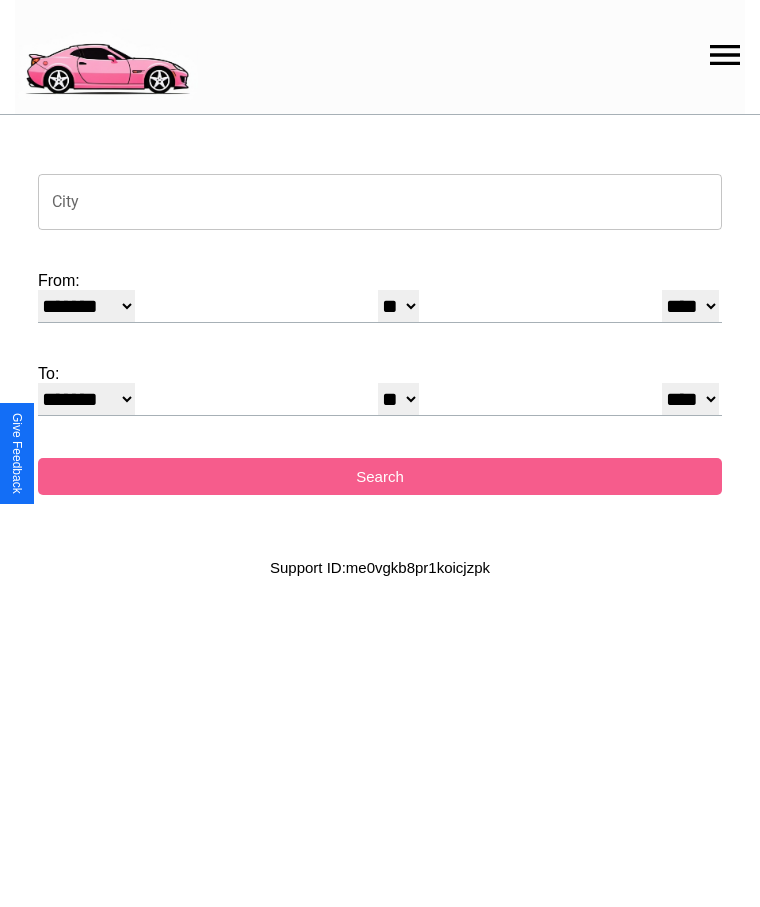 click 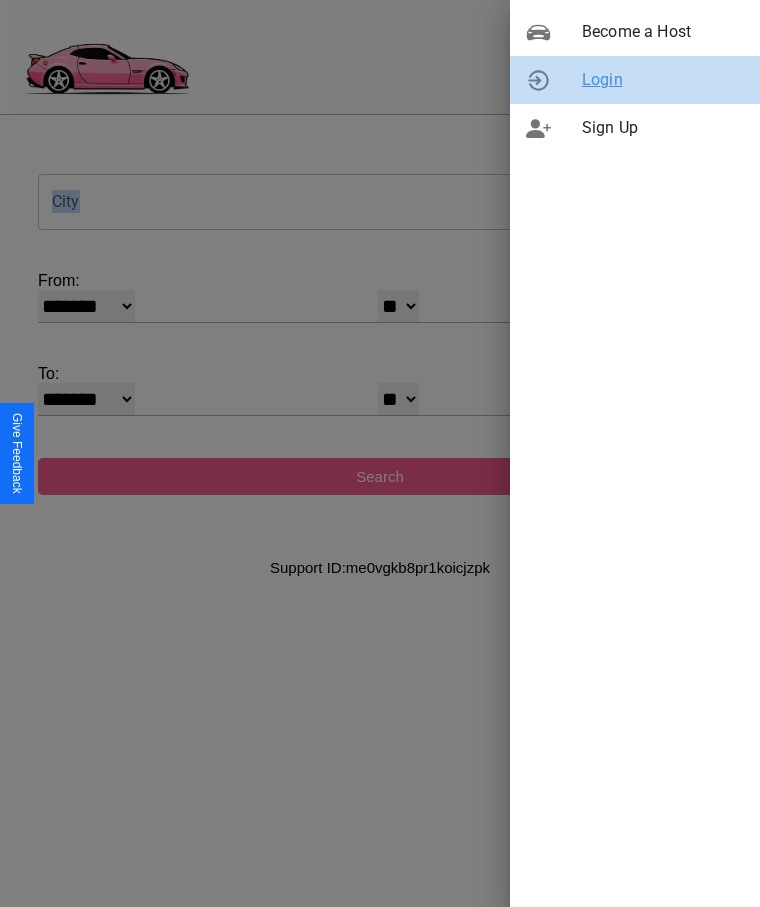 click on "Login" at bounding box center (663, 80) 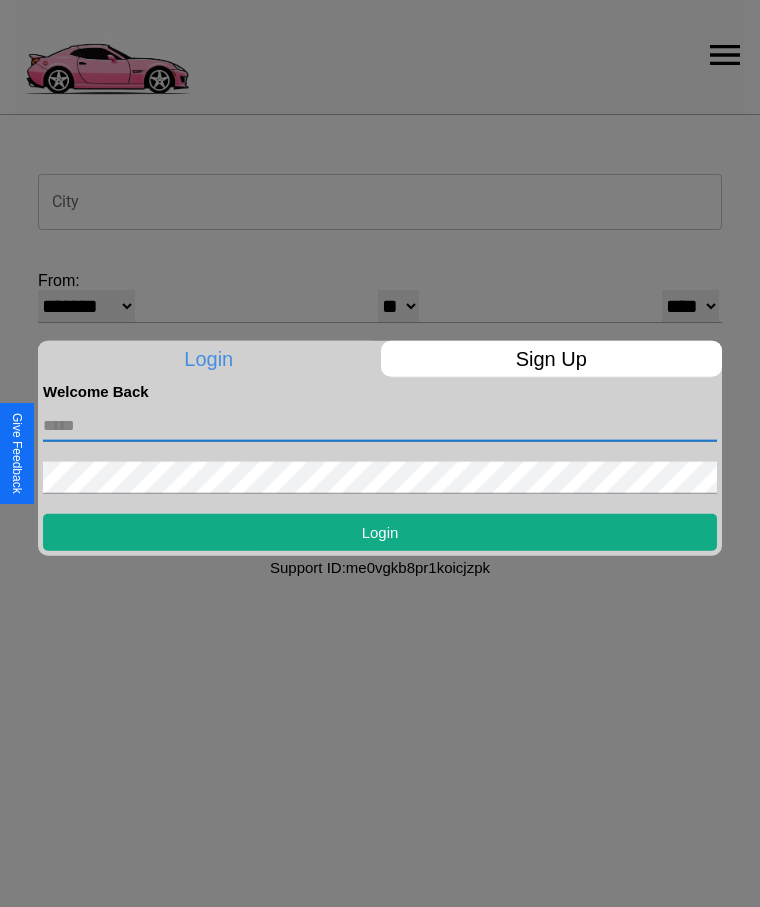 click at bounding box center (380, 425) 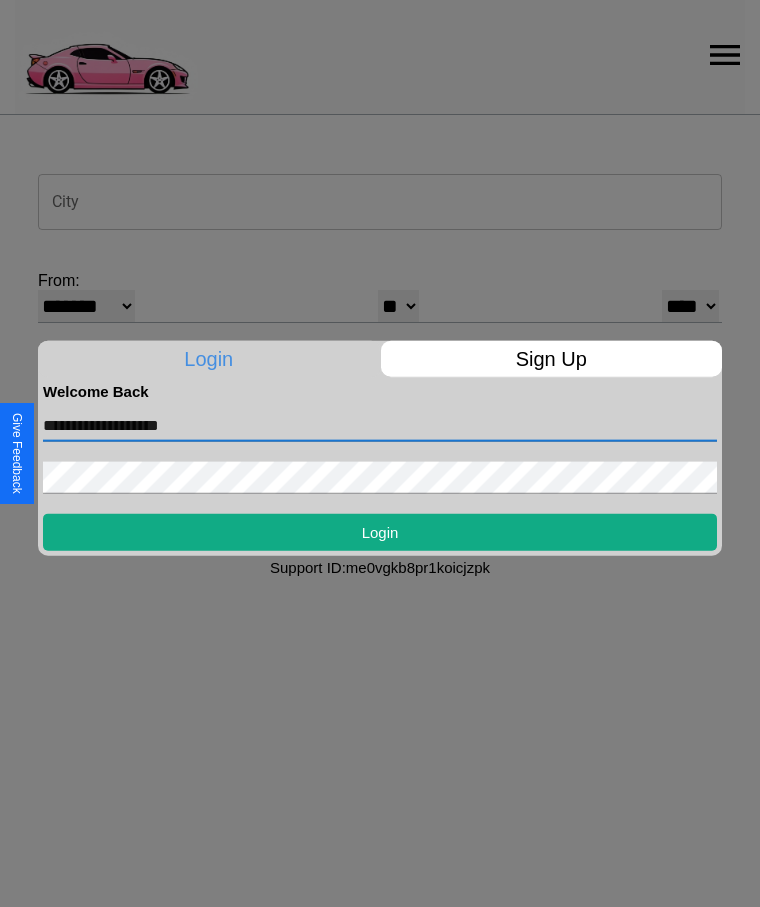 type on "**********" 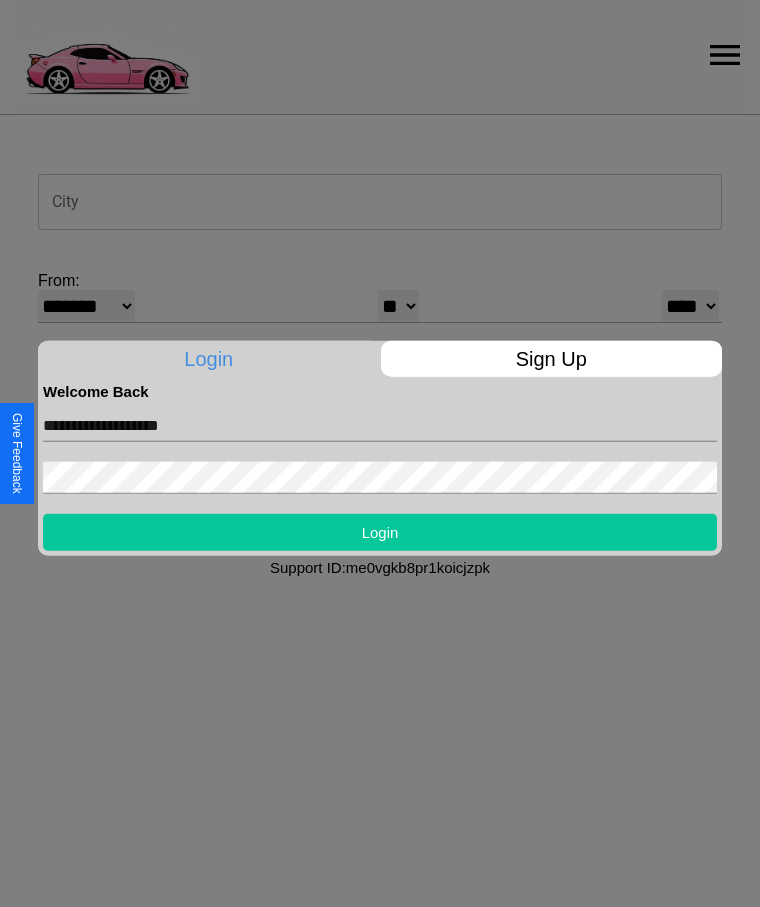 click on "Login" at bounding box center (380, 531) 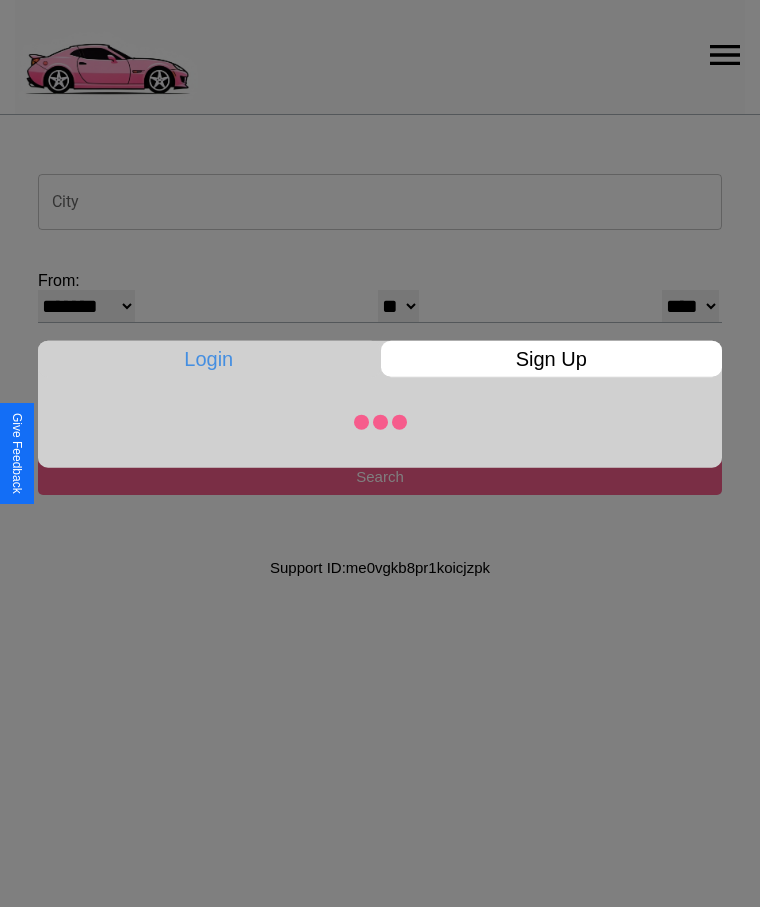 select on "**" 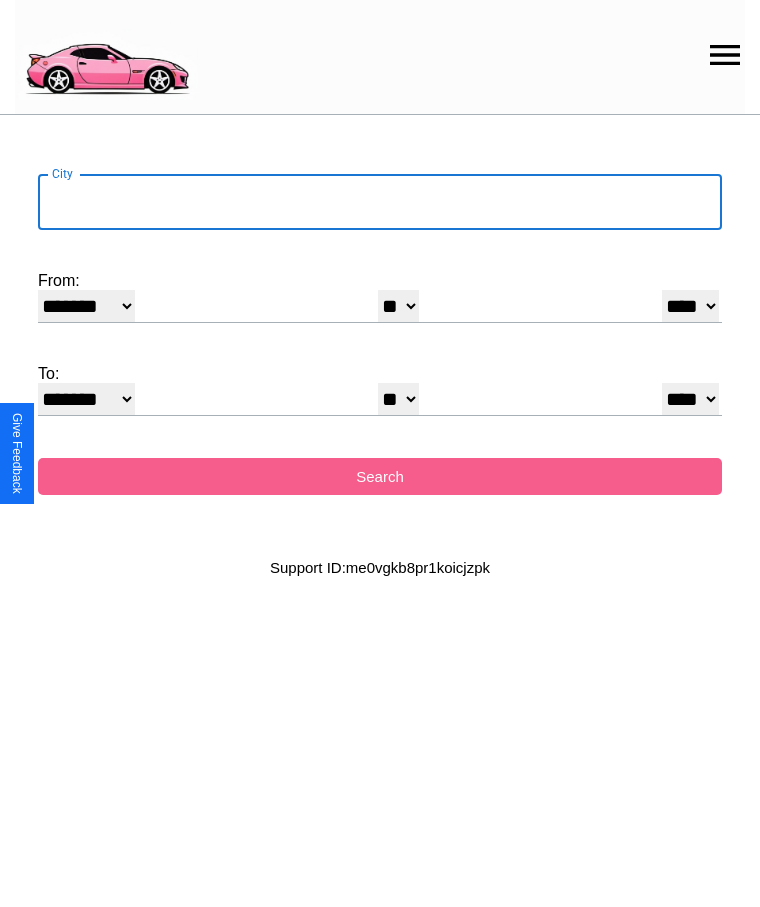 click on "City" at bounding box center [380, 202] 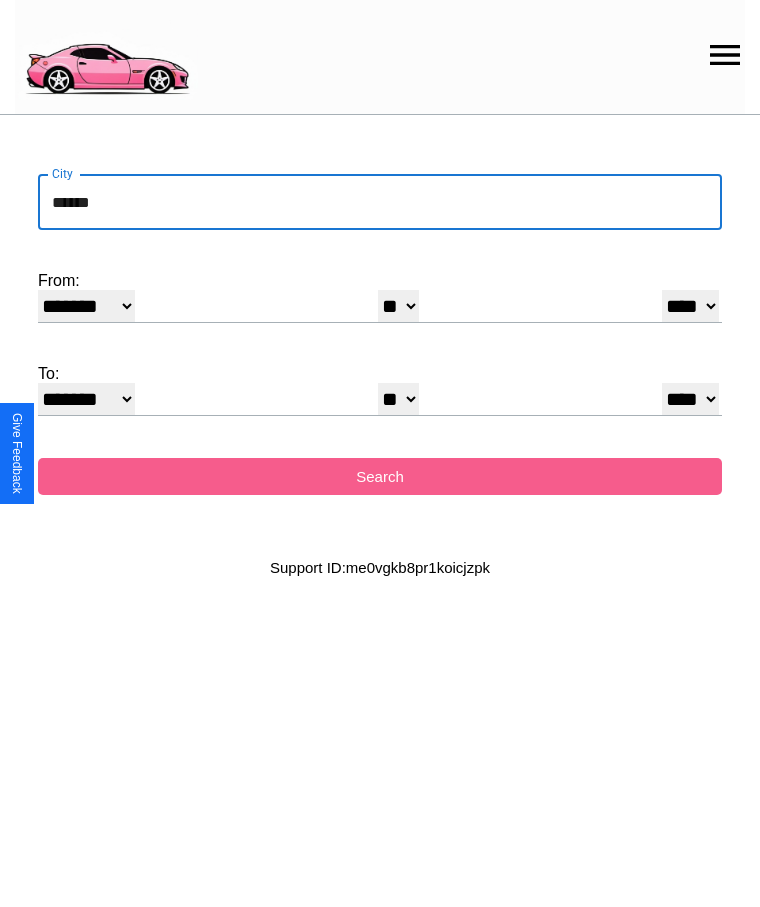 type on "******" 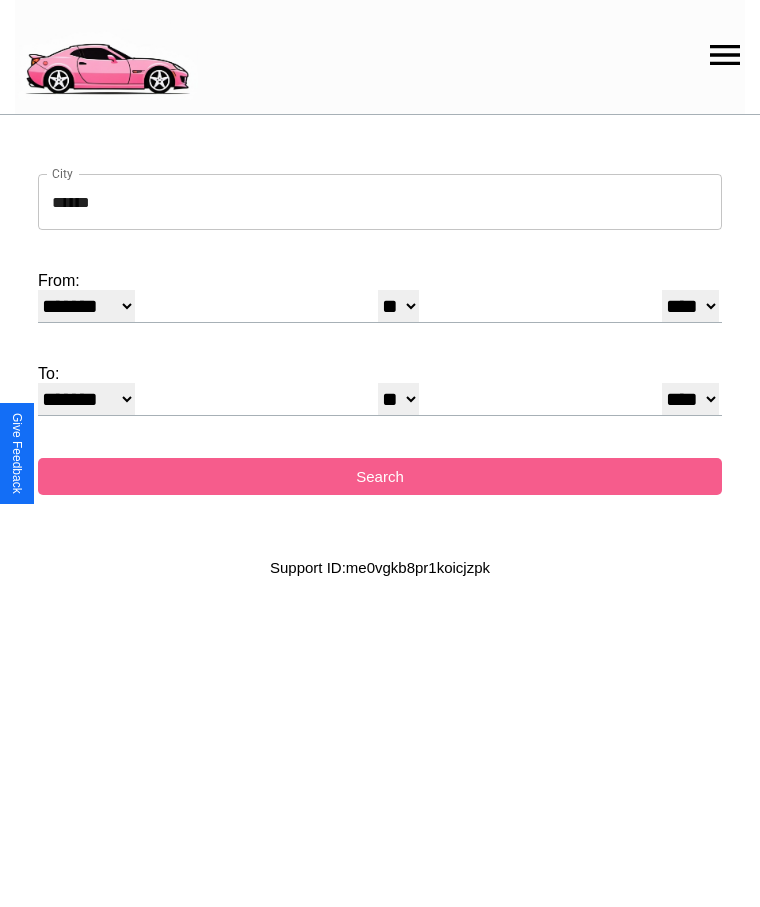 click on "* * * * * * * * * ** ** ** ** ** ** ** ** ** ** ** ** ** ** ** ** ** ** ** ** ** **" at bounding box center (398, 306) 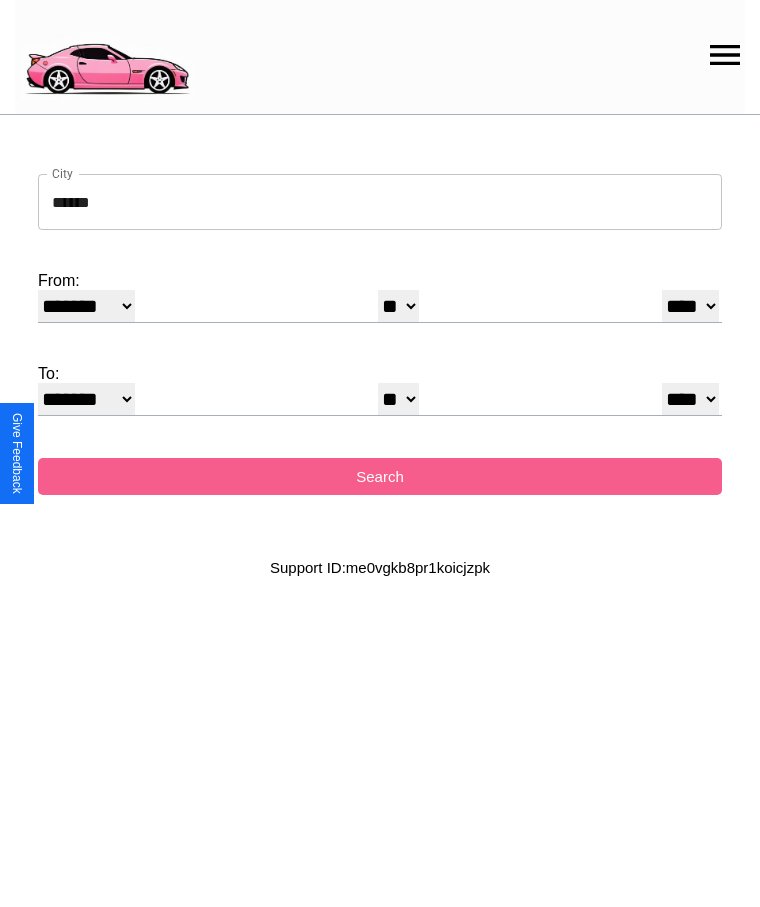 select on "**" 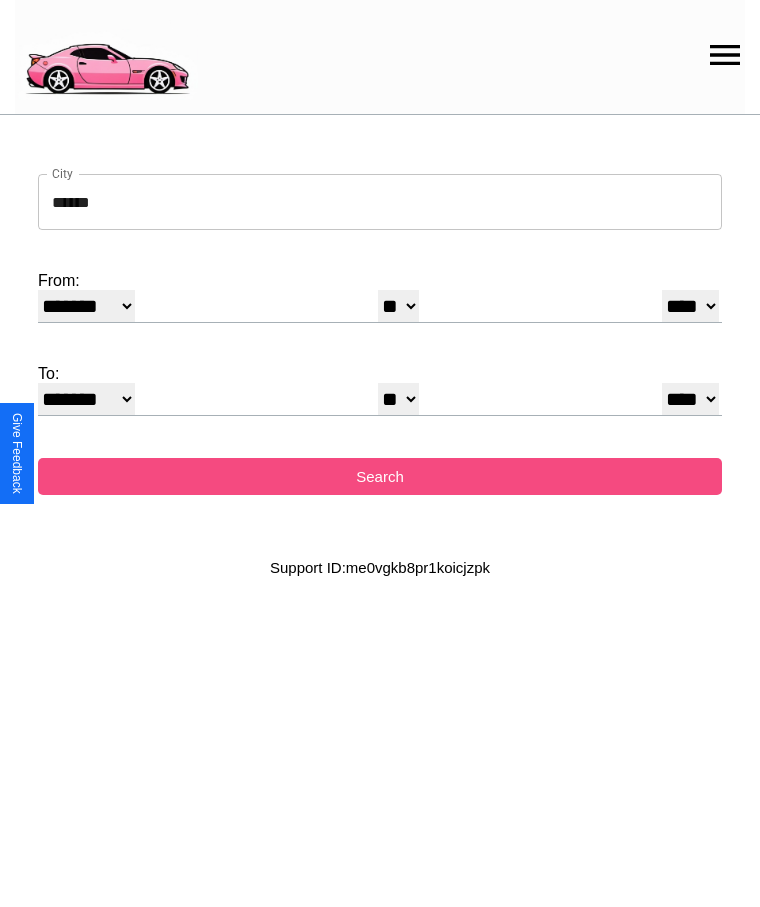 click on "Search" at bounding box center (380, 476) 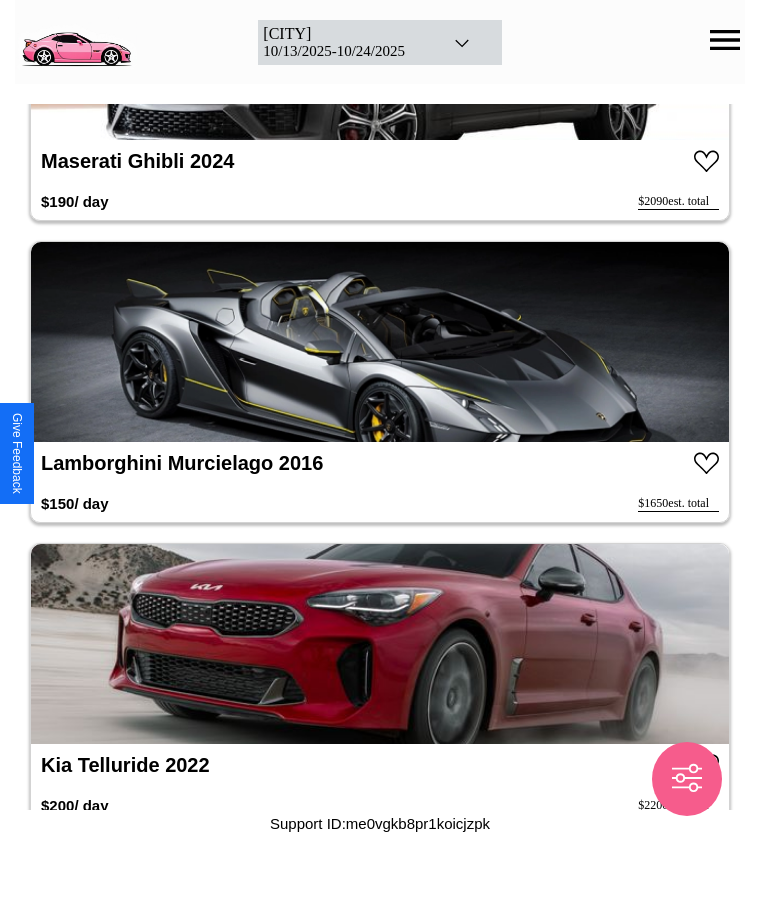 scroll, scrollTop: 1932, scrollLeft: 0, axis: vertical 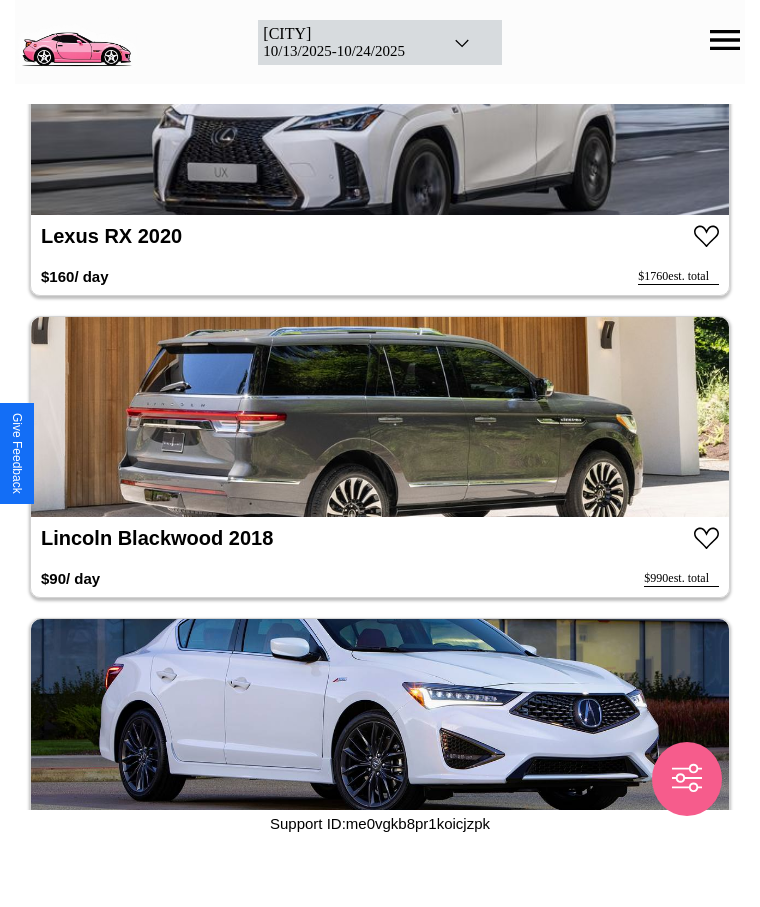 click at bounding box center [380, 417] 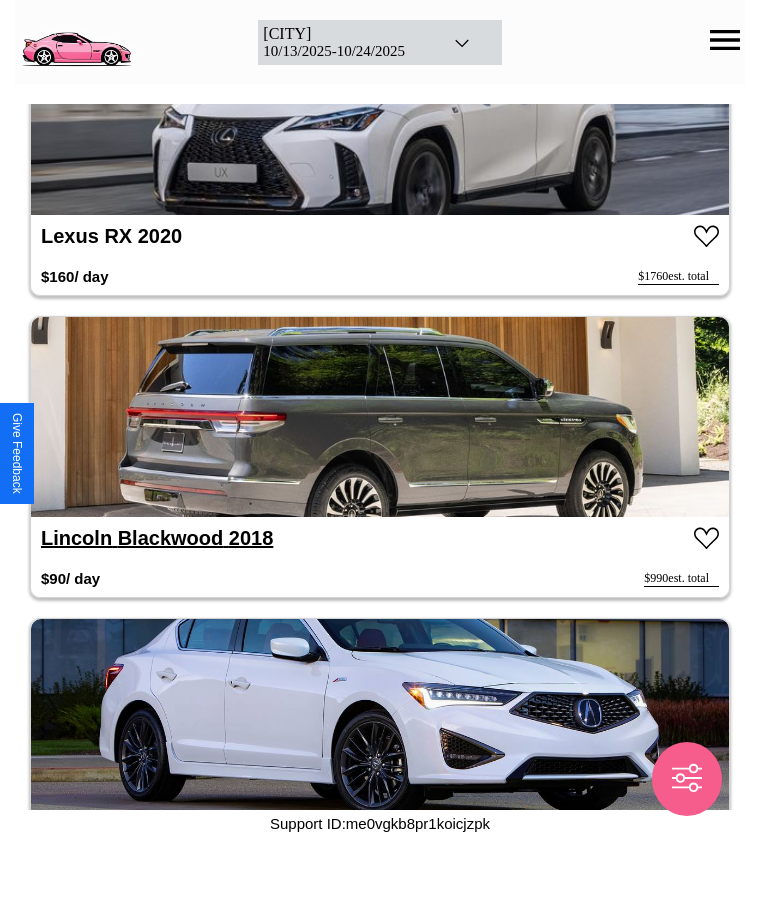 click on "Lincoln   Blackwood   2018" at bounding box center (157, 538) 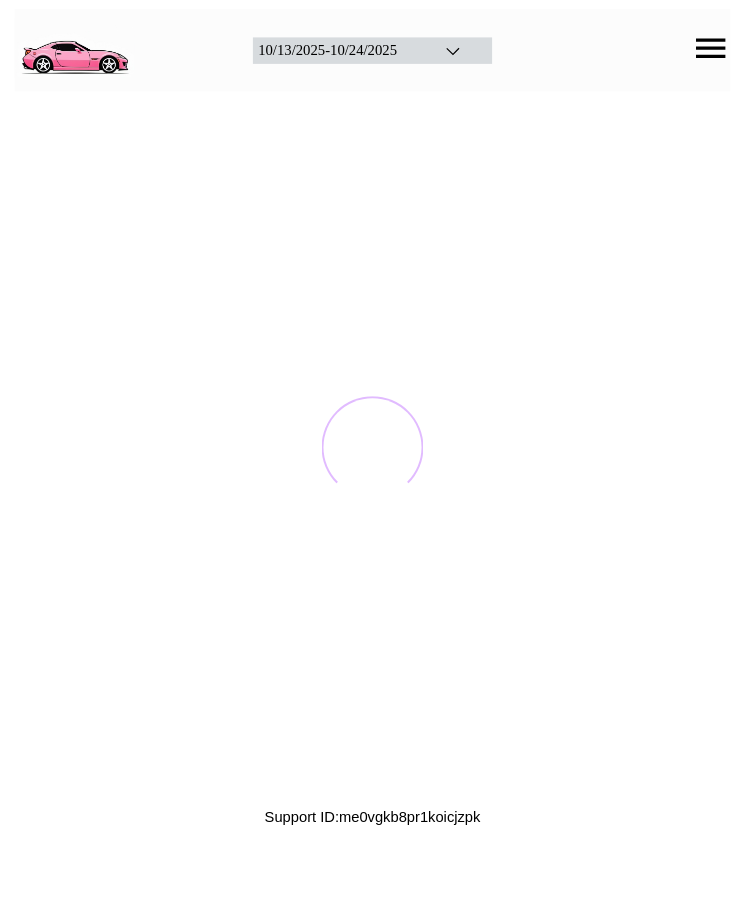 scroll, scrollTop: 0, scrollLeft: 0, axis: both 